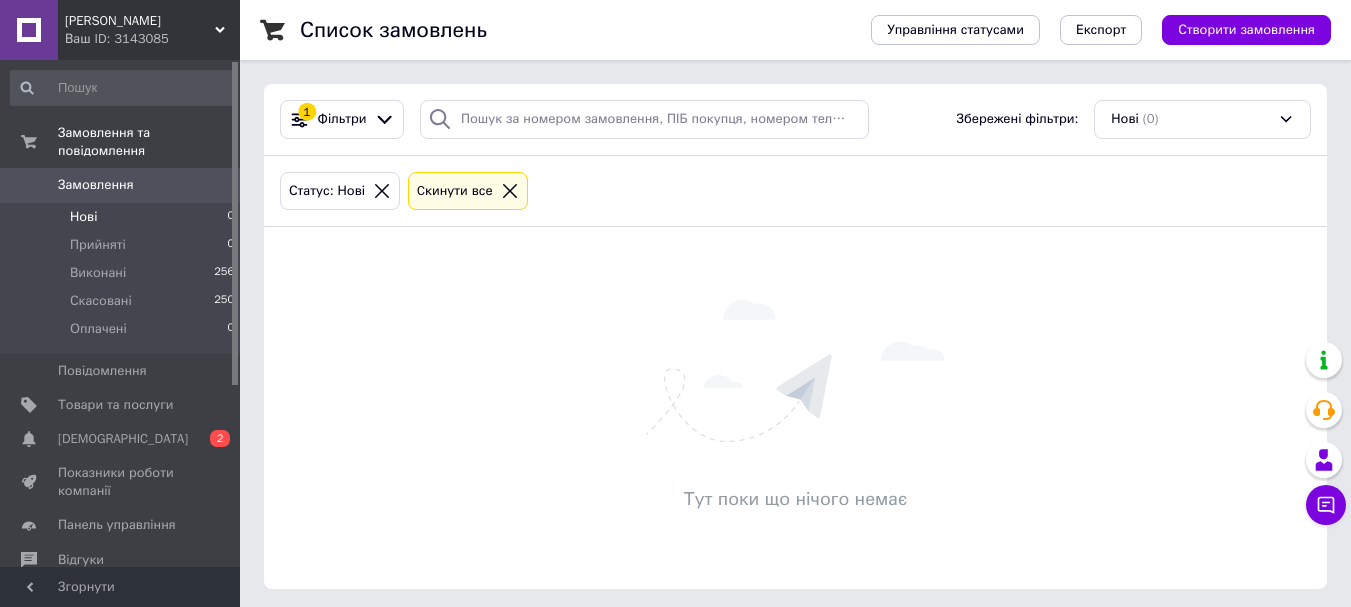 scroll, scrollTop: 0, scrollLeft: 0, axis: both 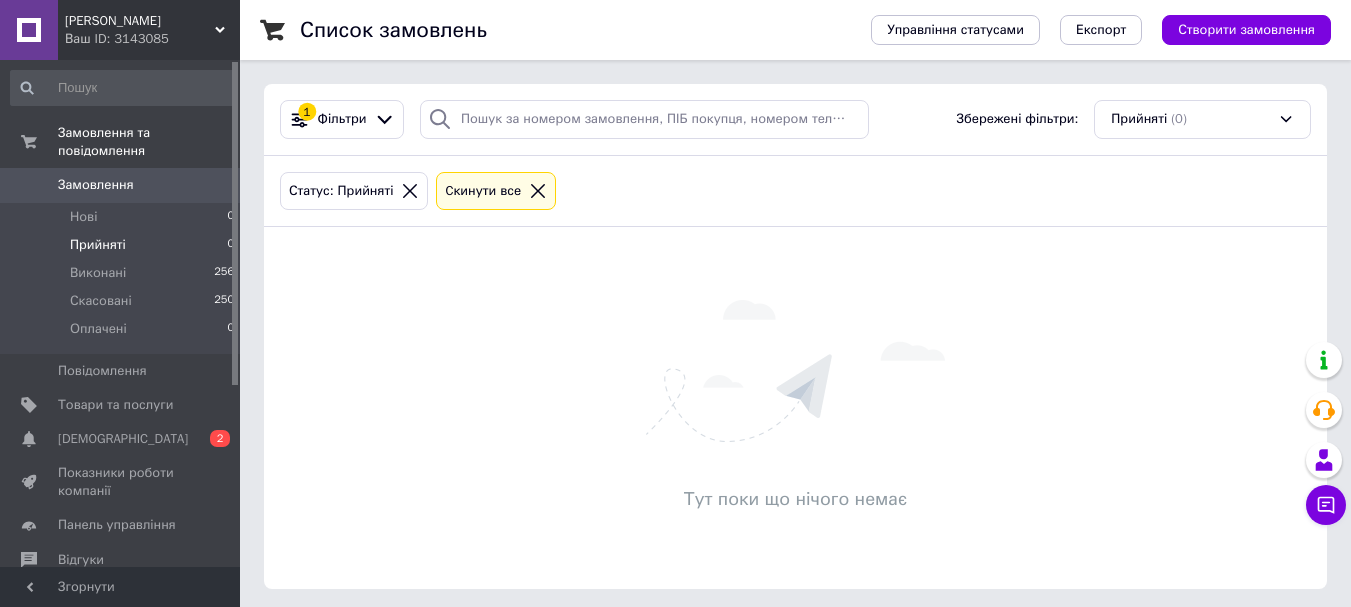 click on "Прийняті 0" at bounding box center (123, 245) 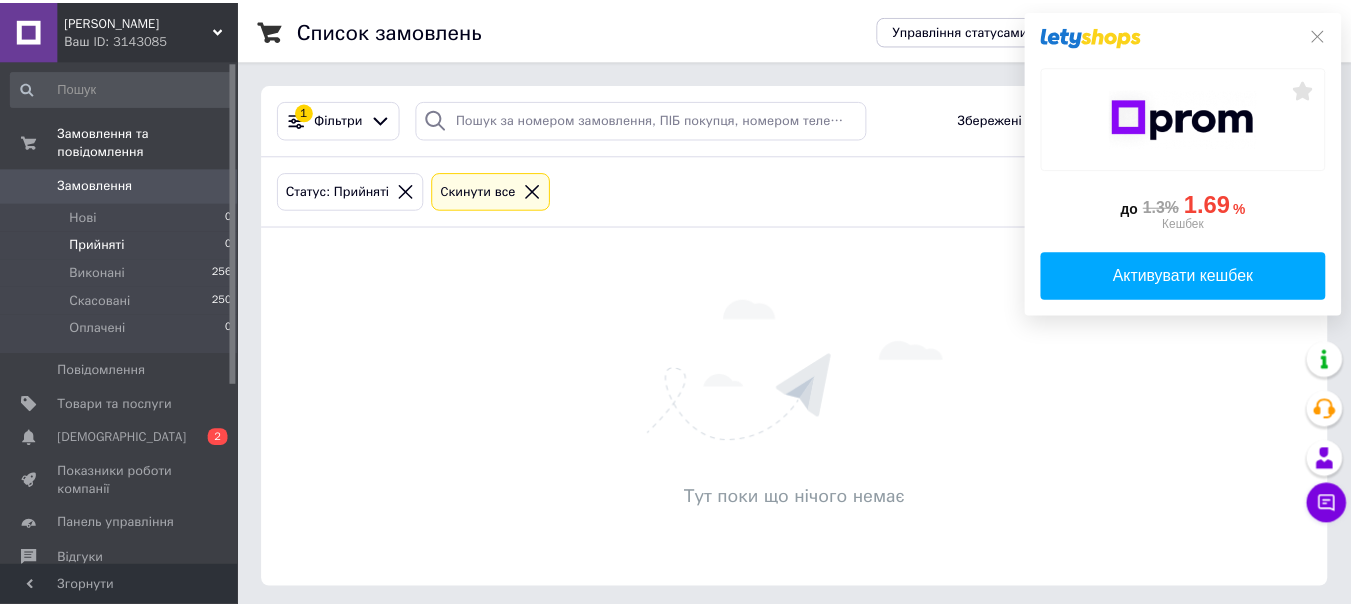 scroll, scrollTop: 0, scrollLeft: 0, axis: both 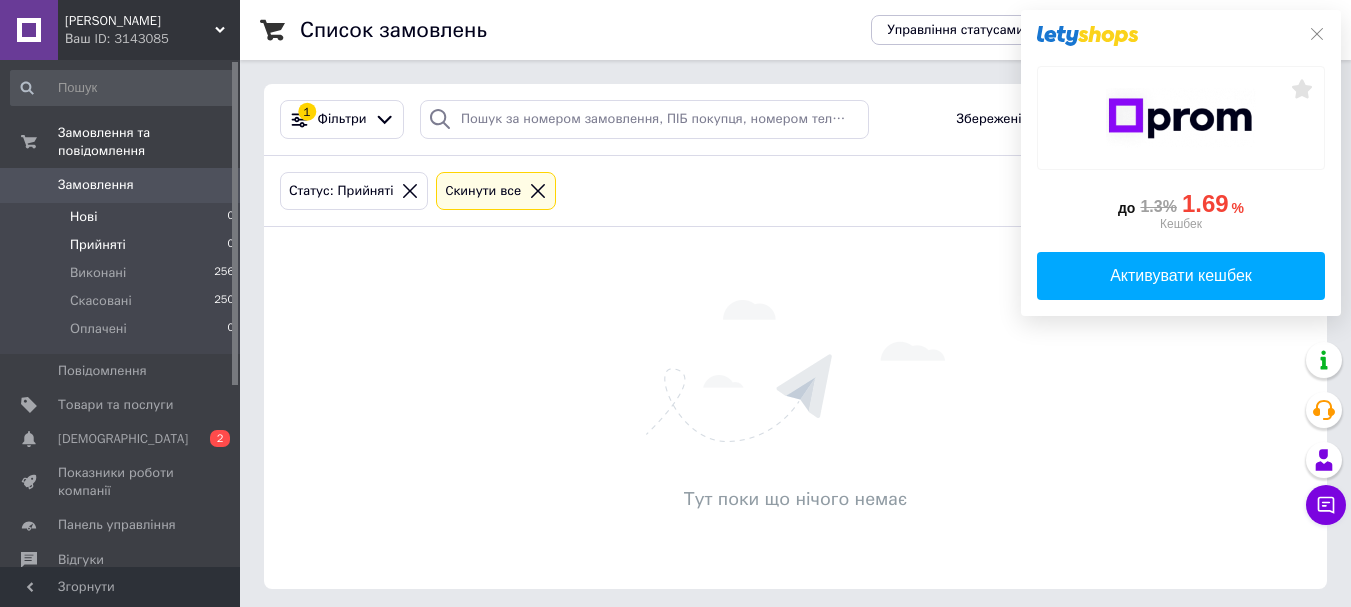 click on "Нові 0" at bounding box center (123, 217) 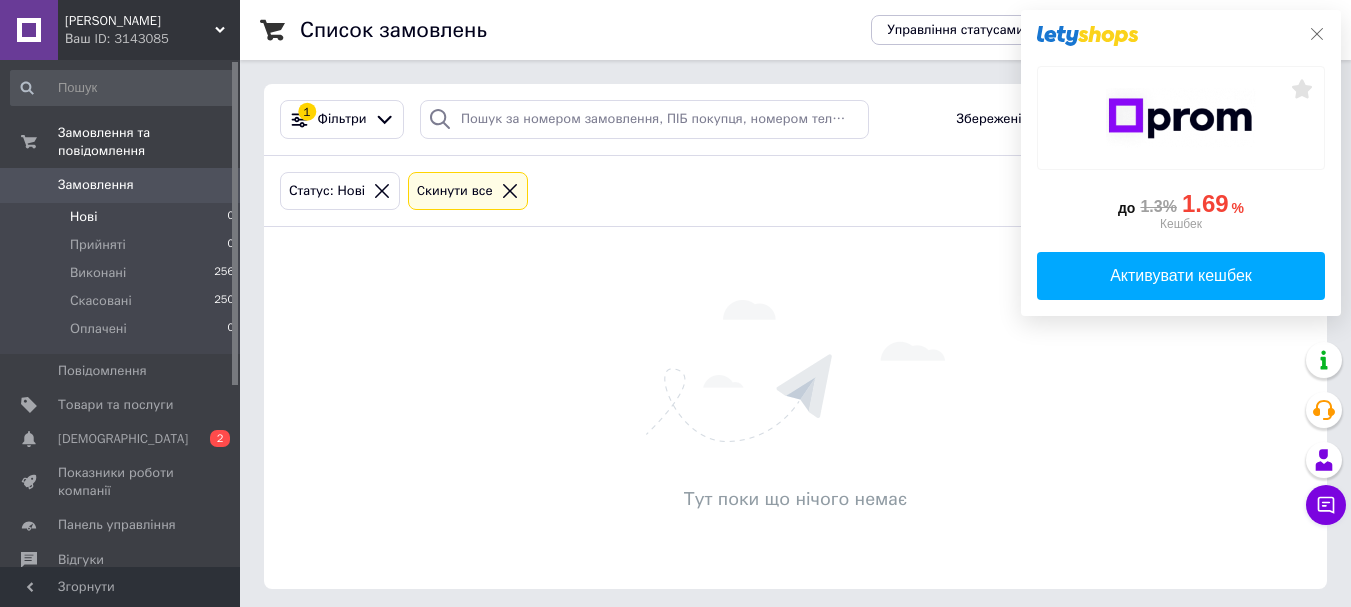 click 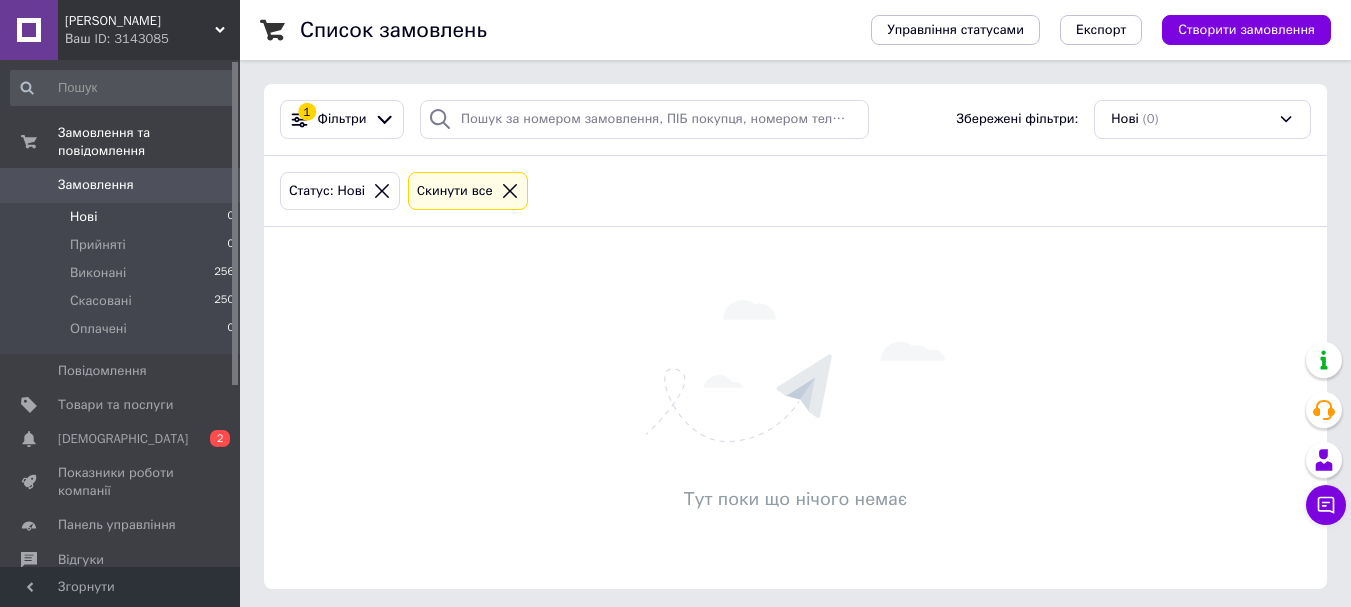 click on "Нові 0" at bounding box center [123, 217] 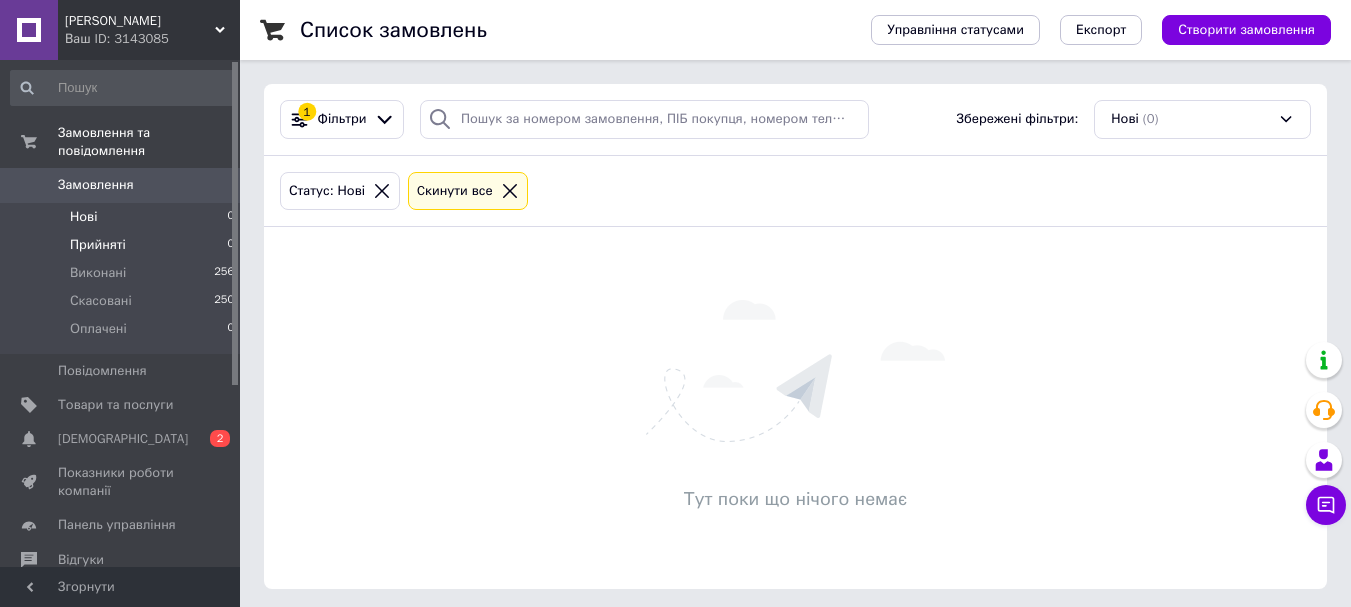 click on "Прийняті" at bounding box center (98, 245) 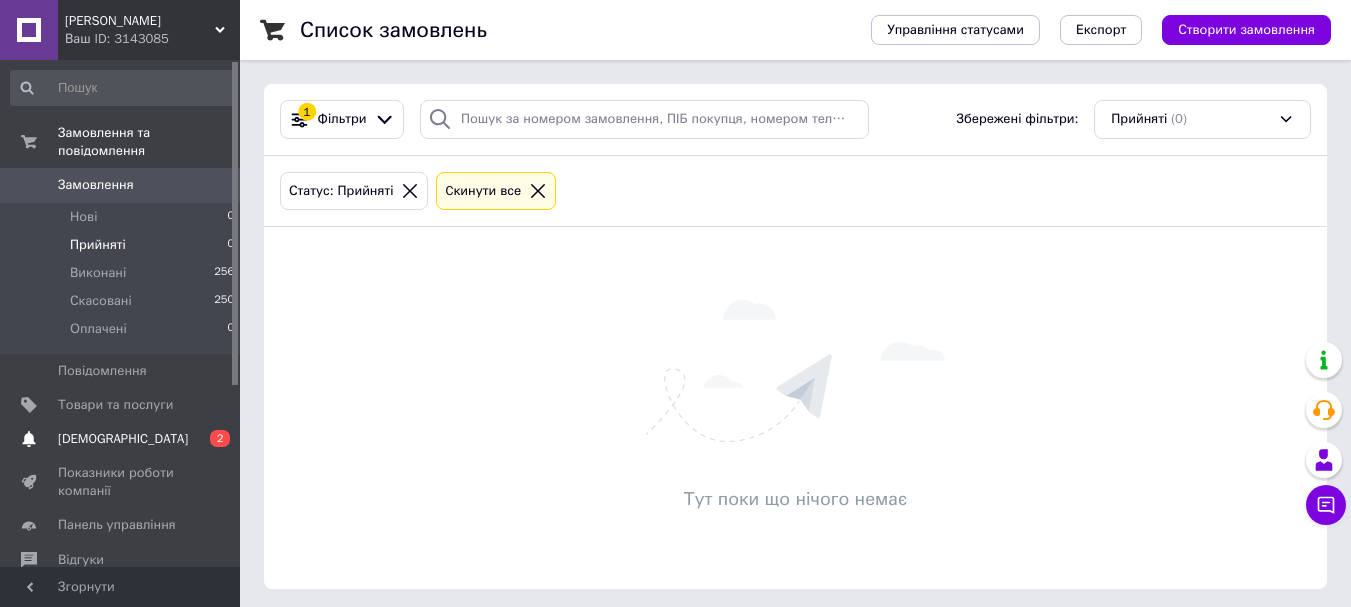 click on "Сповіщення 0 2" at bounding box center (123, 439) 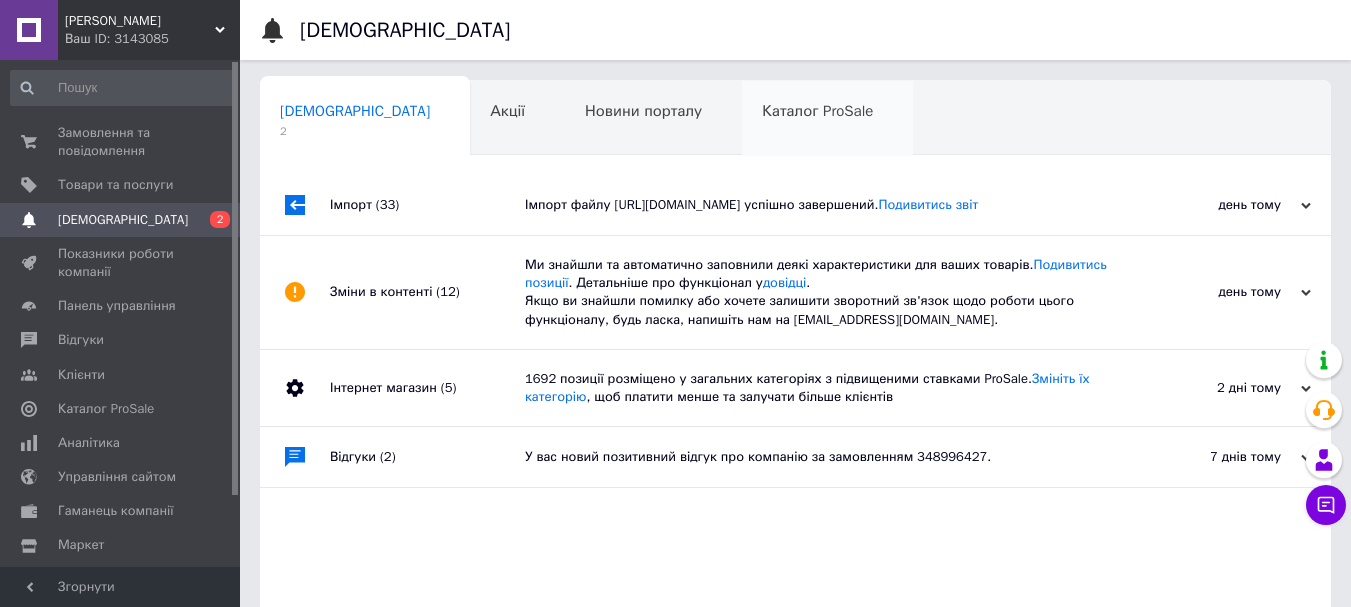 click on "Каталог ProSale 0" at bounding box center [827, 119] 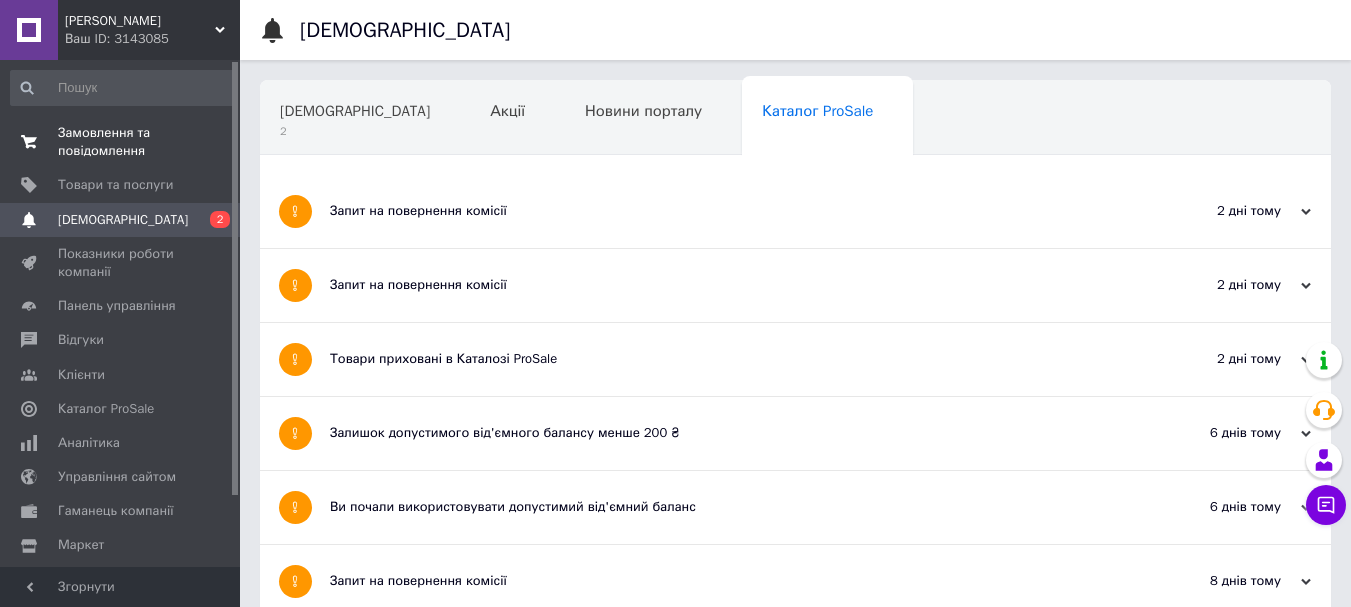 click on "Замовлення та повідомлення" at bounding box center (121, 142) 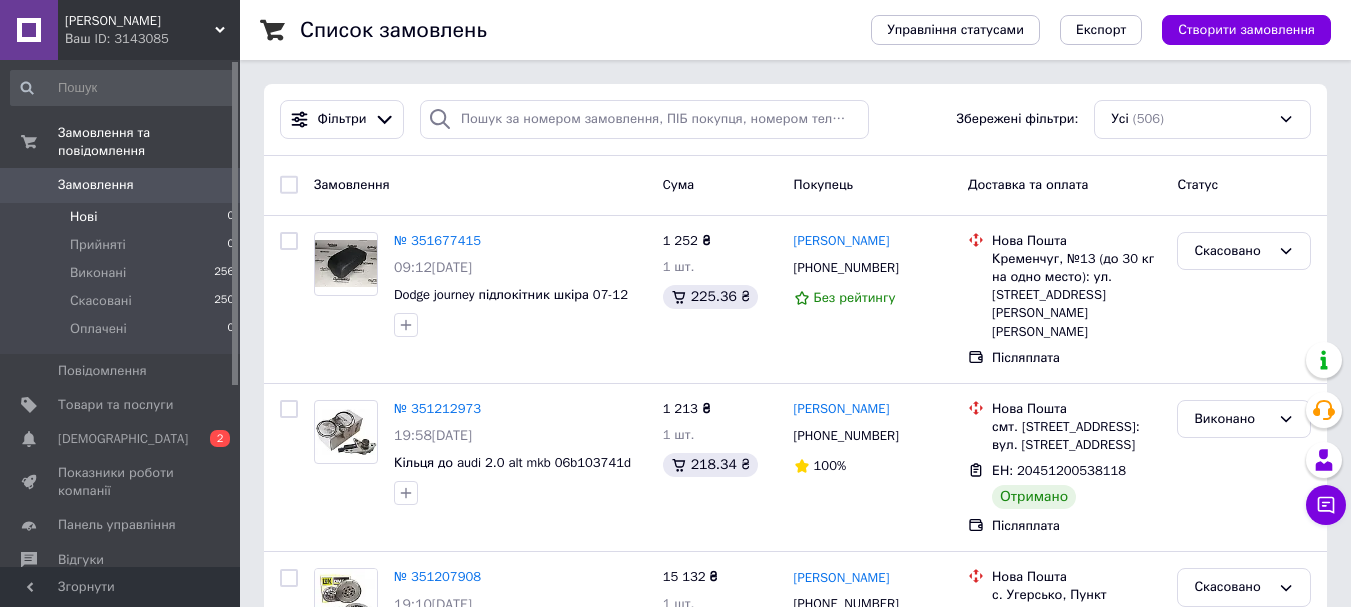 click on "Нові 0" at bounding box center [123, 217] 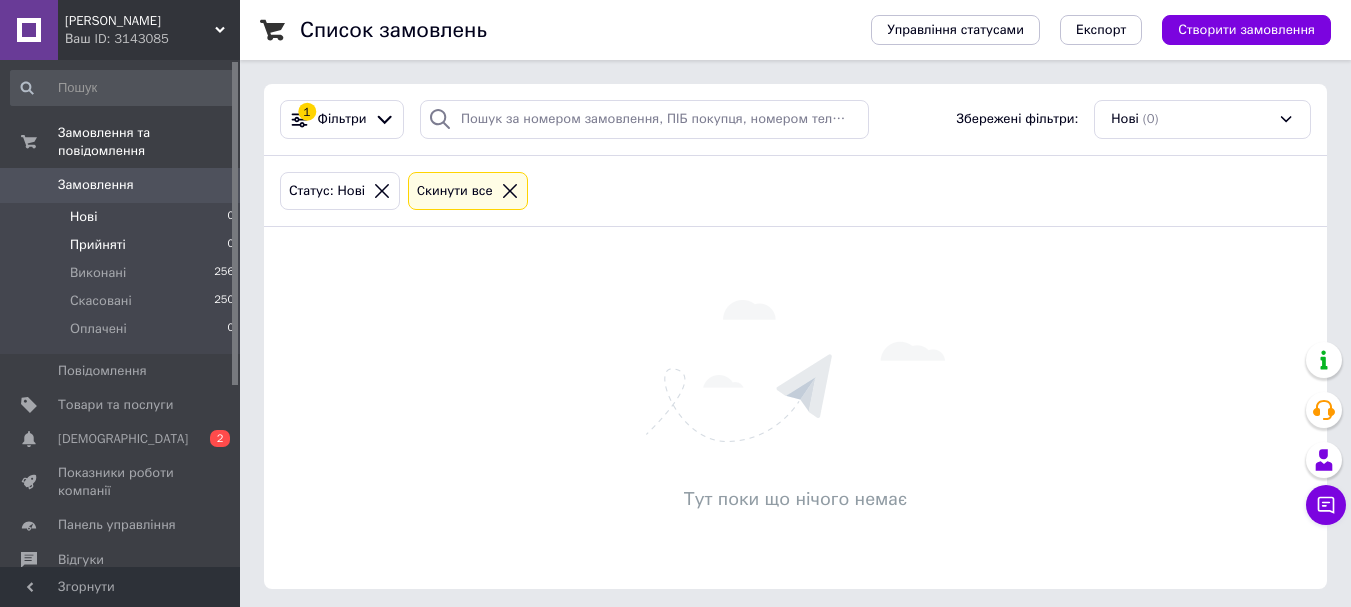 click on "Прийняті 0" at bounding box center [123, 245] 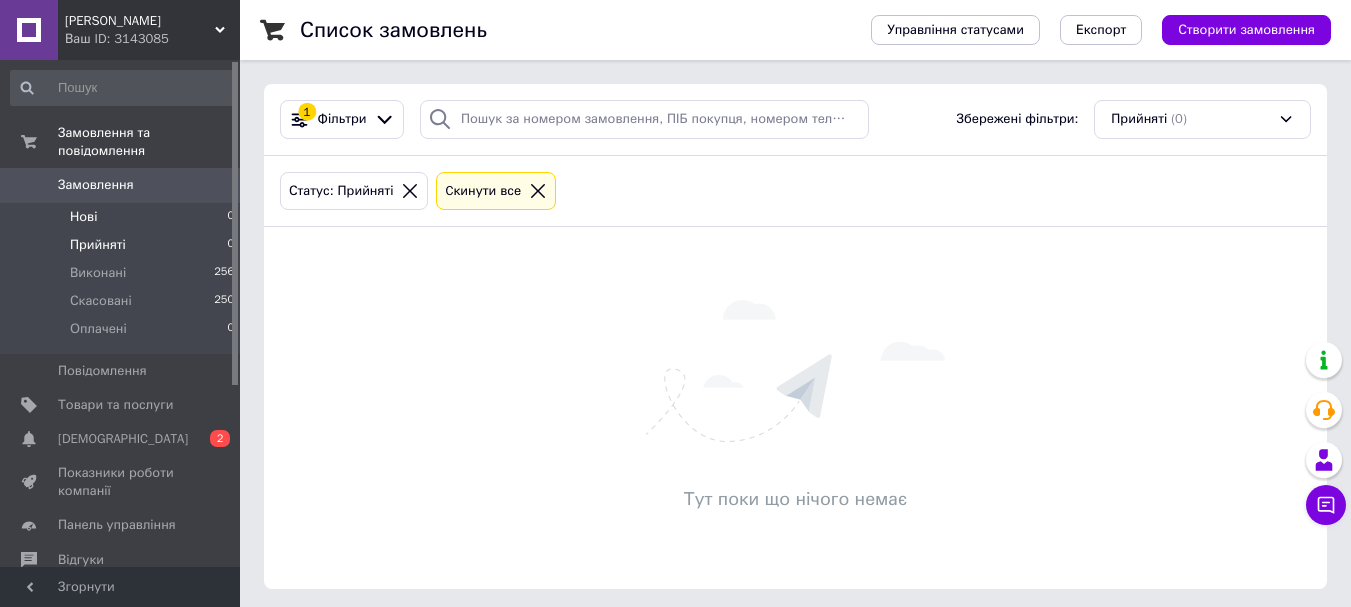 click on "Нові 0" at bounding box center [123, 217] 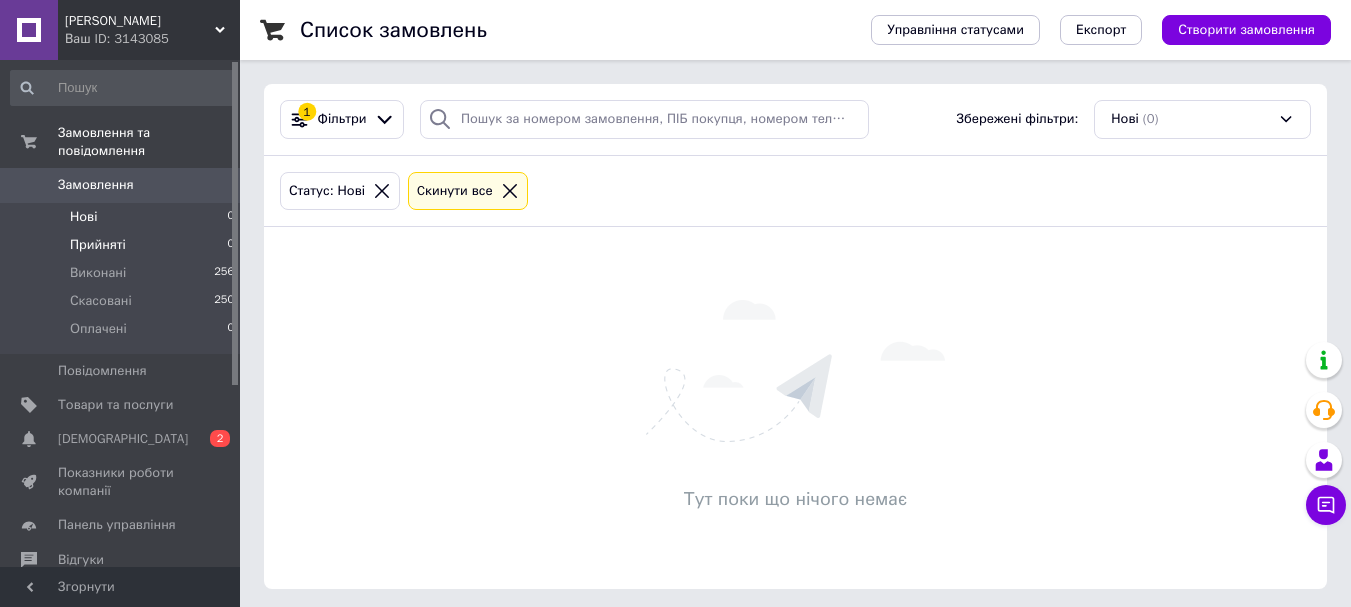 click on "Прийняті" at bounding box center (98, 245) 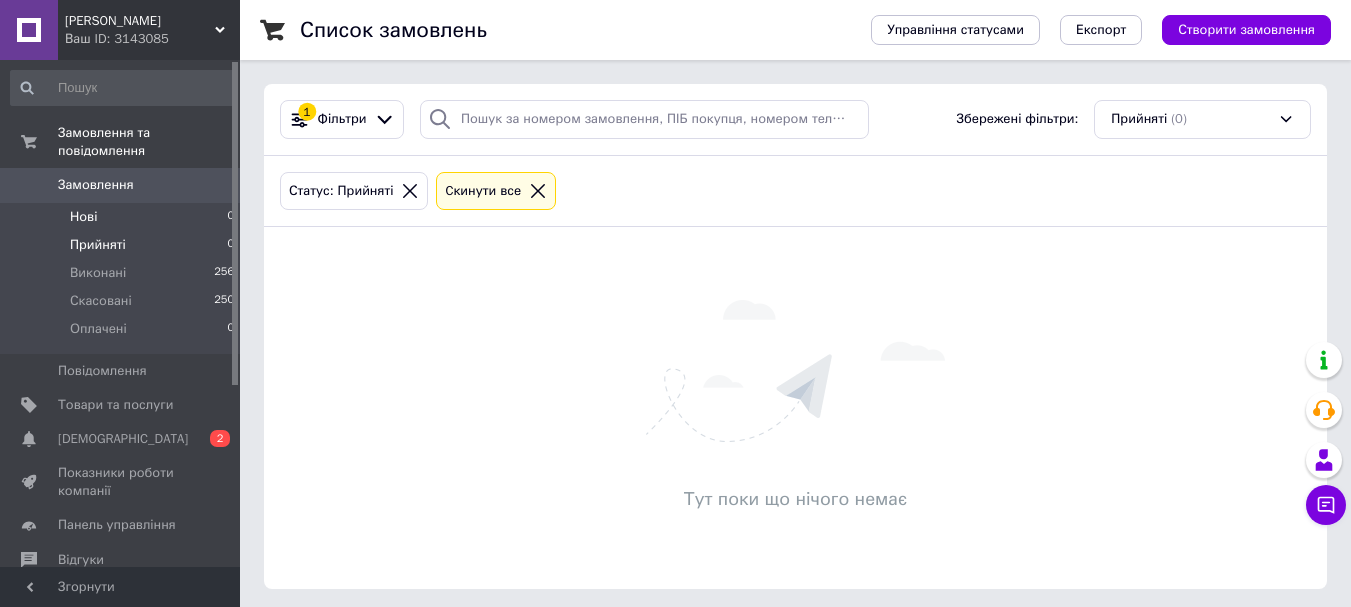 click on "Нові 0" at bounding box center (123, 217) 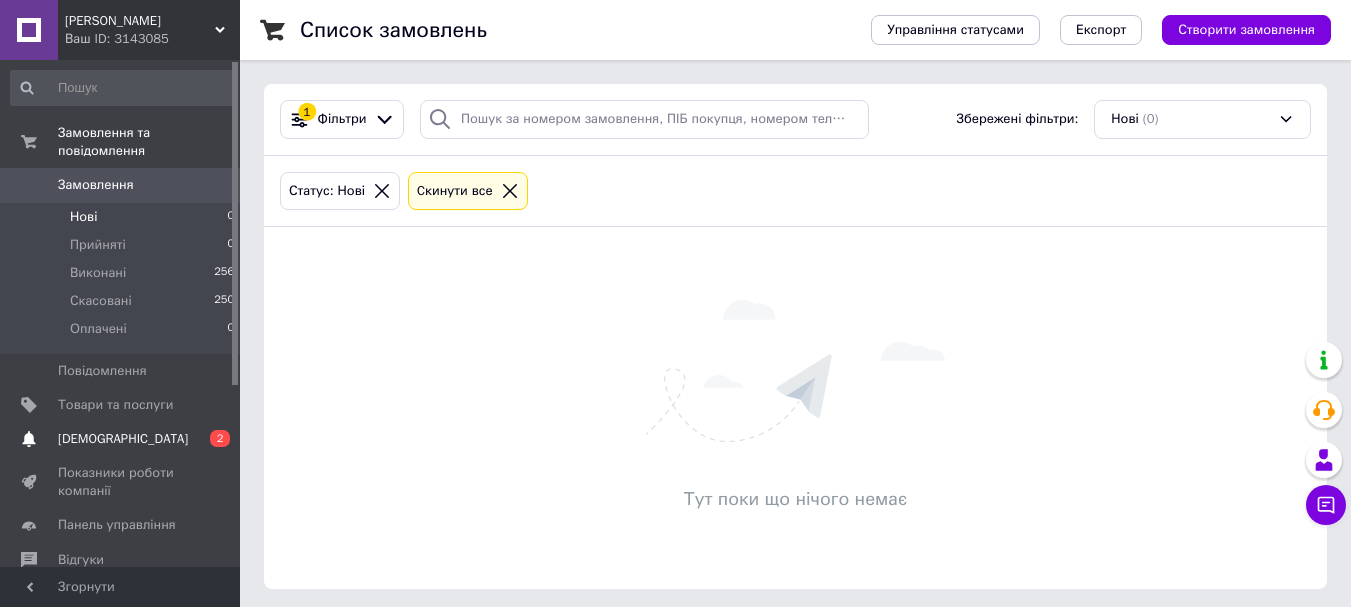 click on "[DEMOGRAPHIC_DATA]" at bounding box center [121, 439] 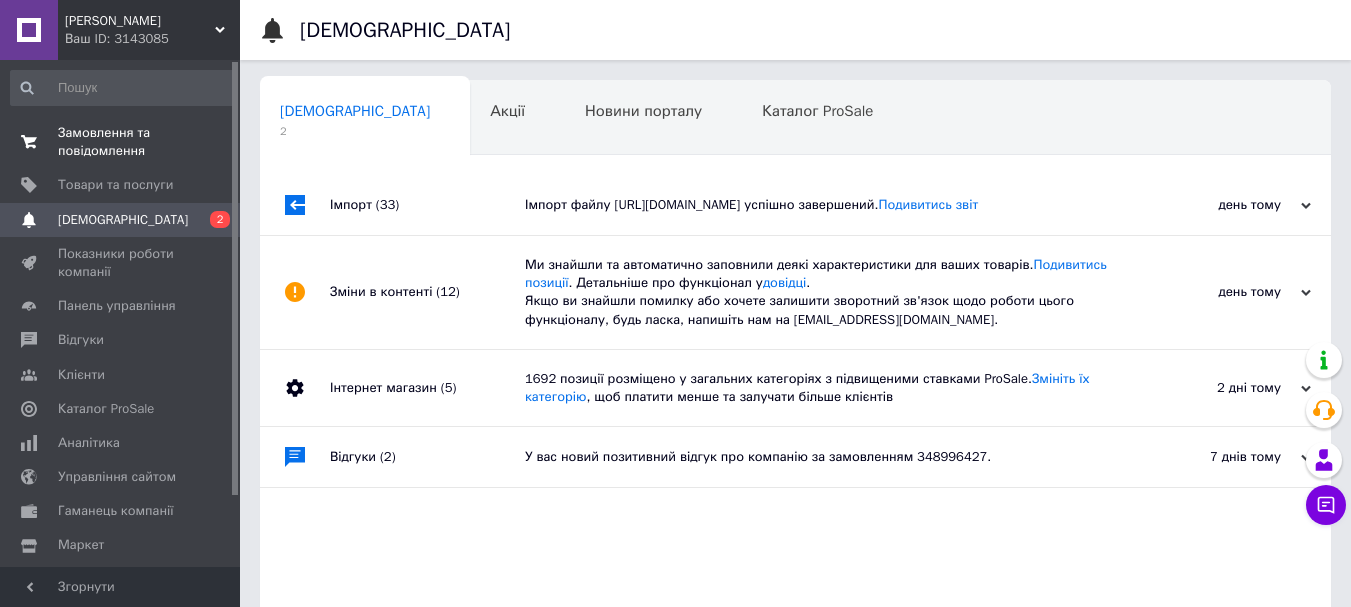click on "Замовлення та повідомлення" at bounding box center (121, 142) 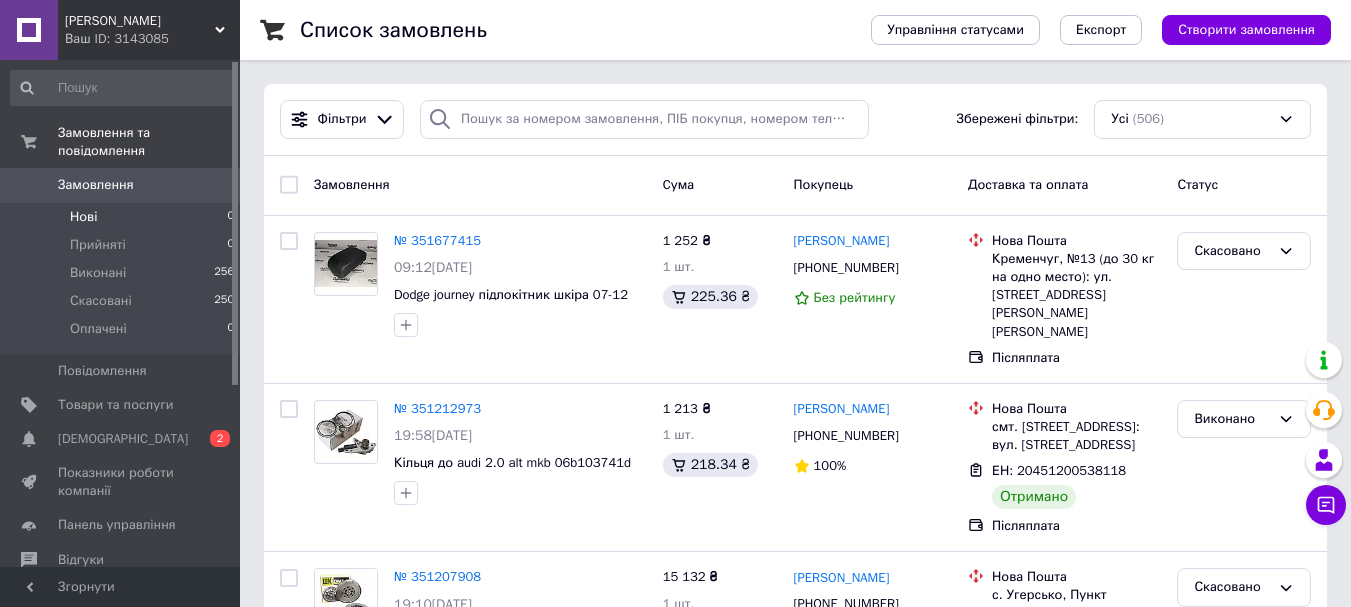 click on "Нові 0" at bounding box center [123, 217] 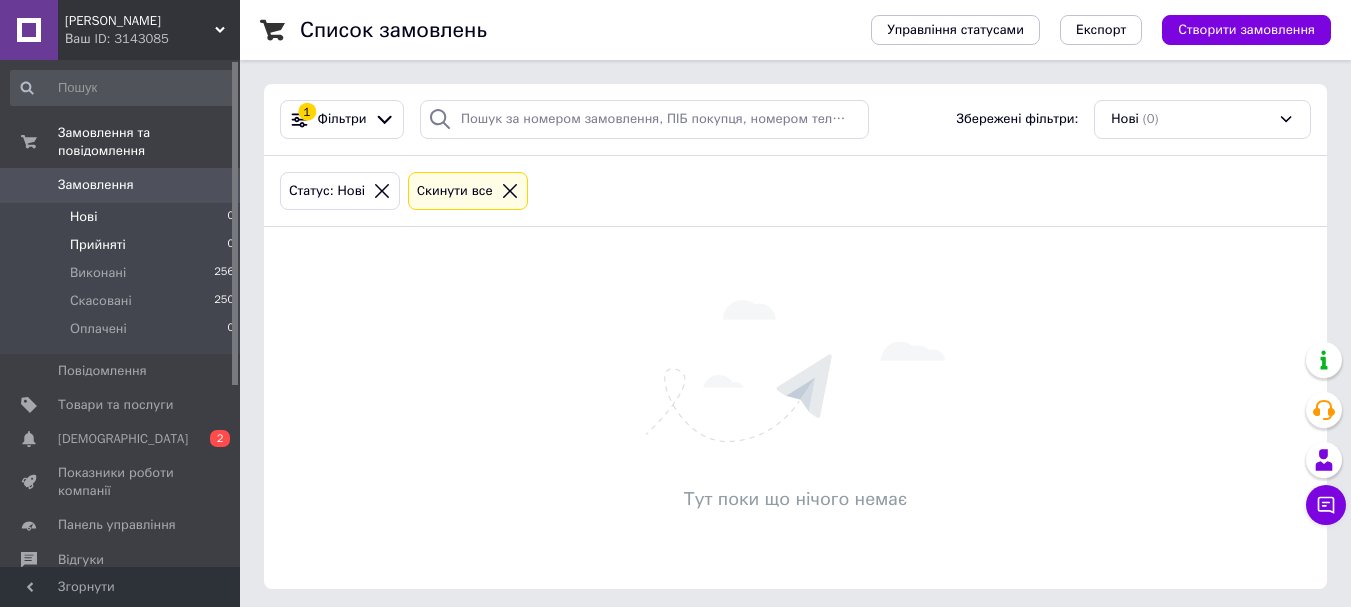 click on "Прийняті" at bounding box center (98, 245) 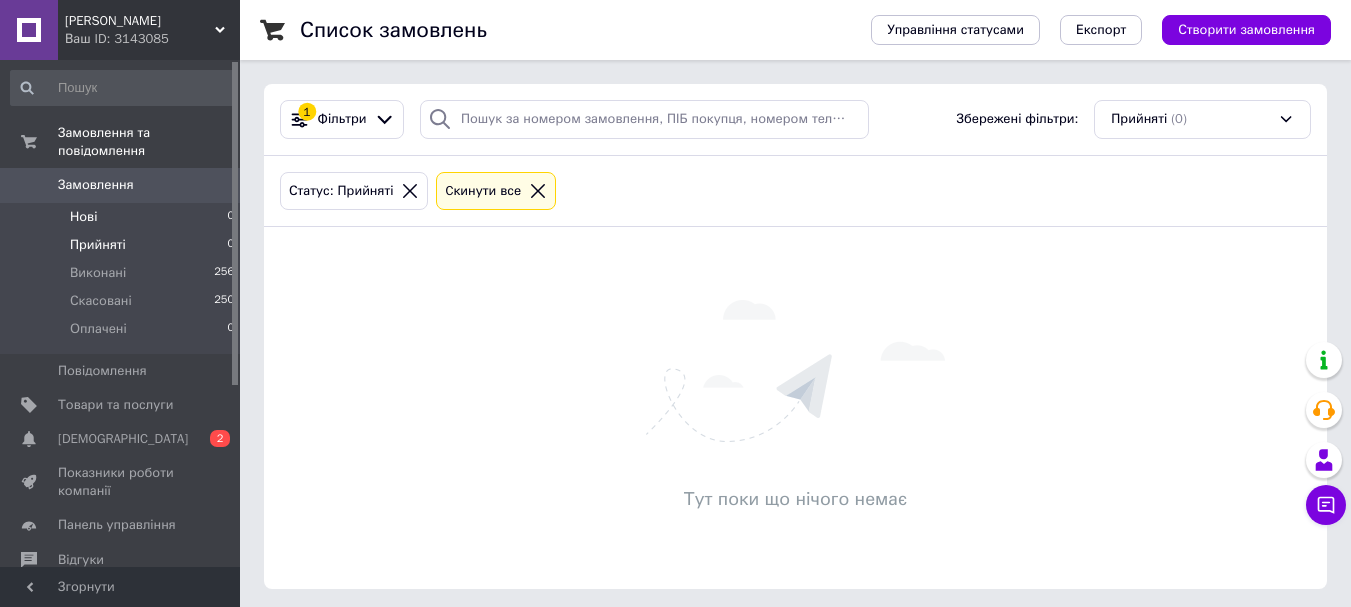 click on "Нові 0" at bounding box center [123, 217] 